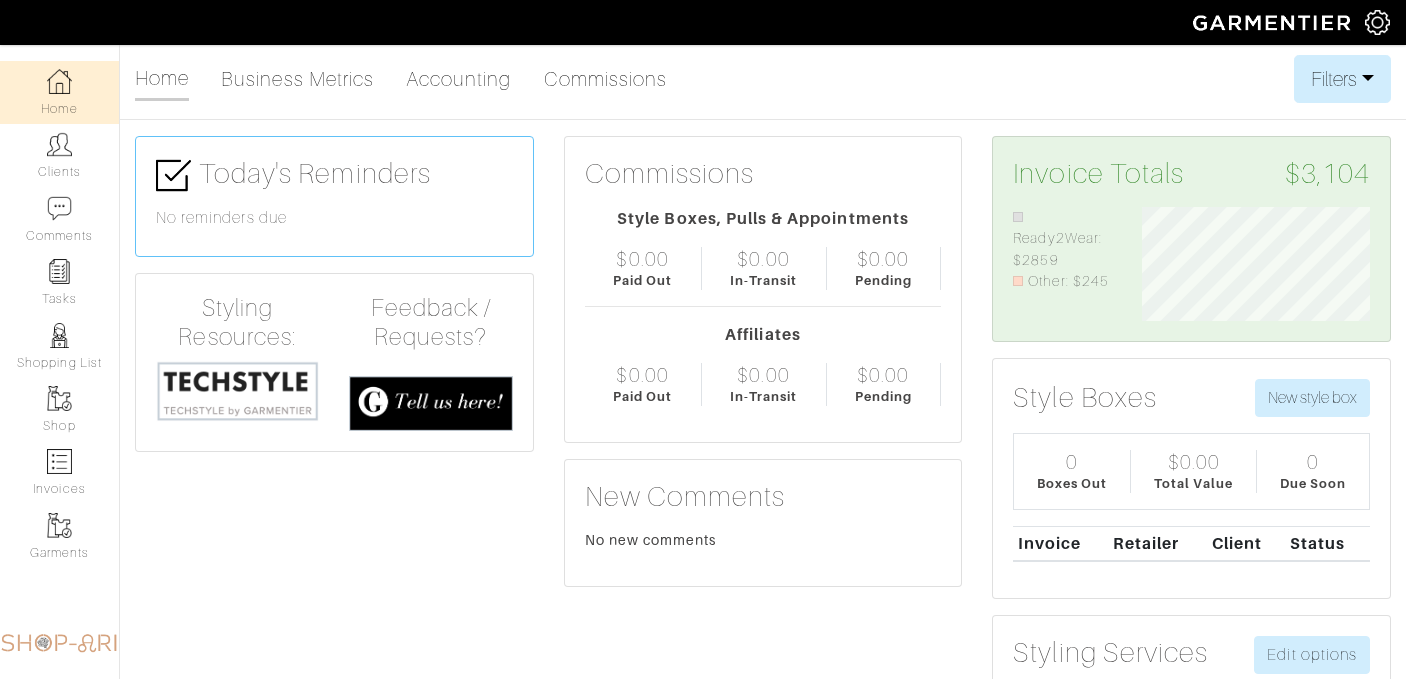 scroll, scrollTop: 0, scrollLeft: 0, axis: both 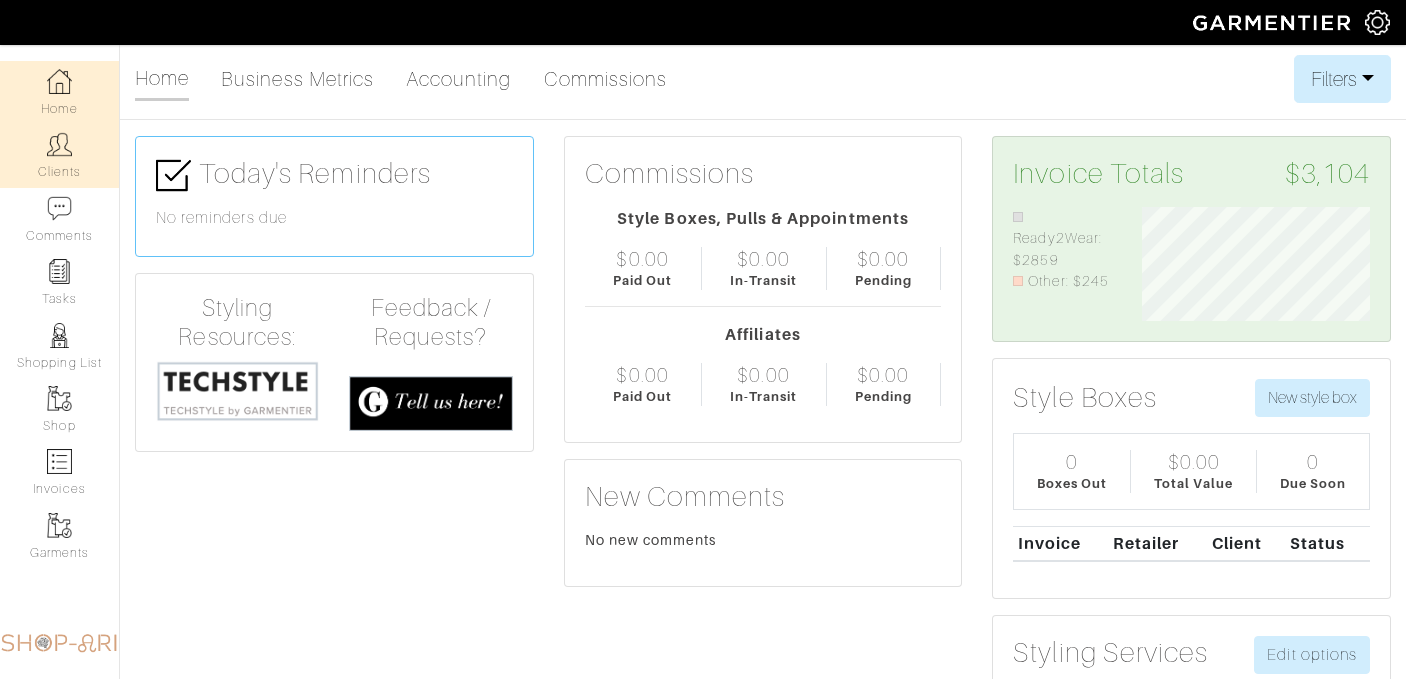 click on "Clients" at bounding box center [59, 155] 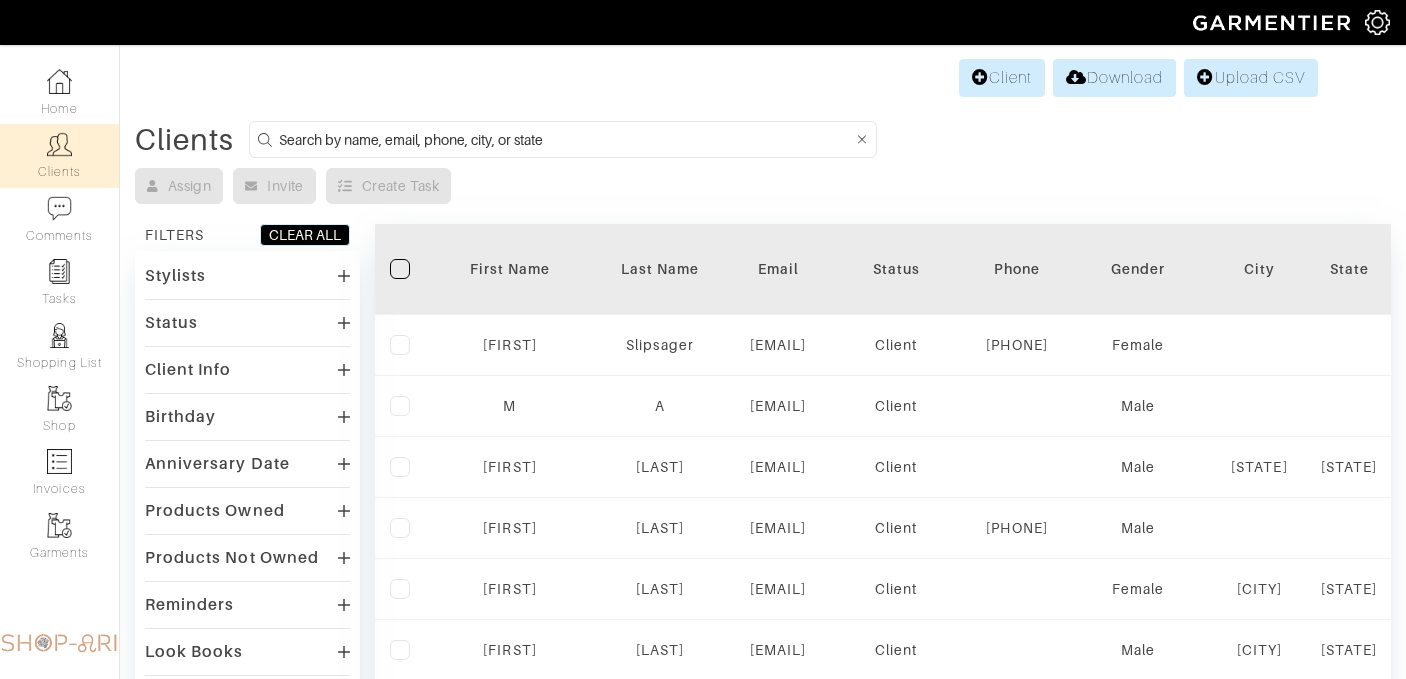 click at bounding box center [566, 139] 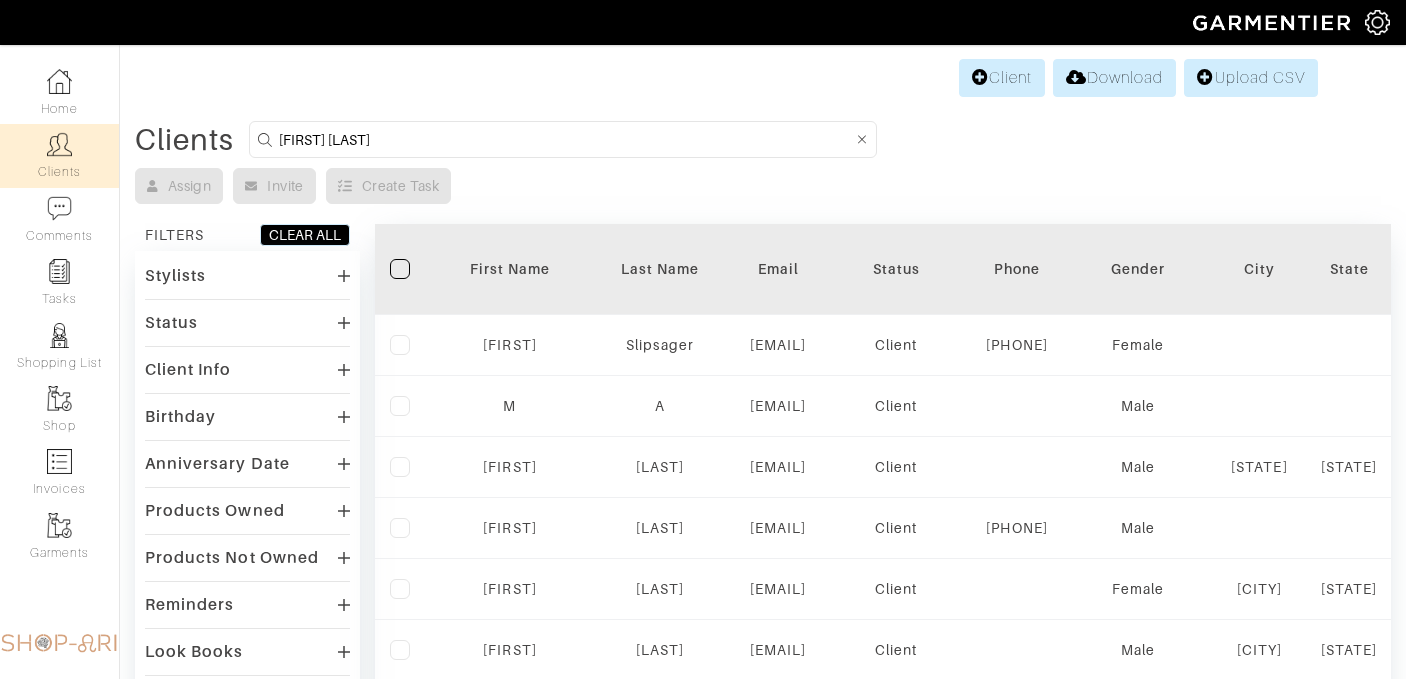 type on "[FIRST] [LAST]" 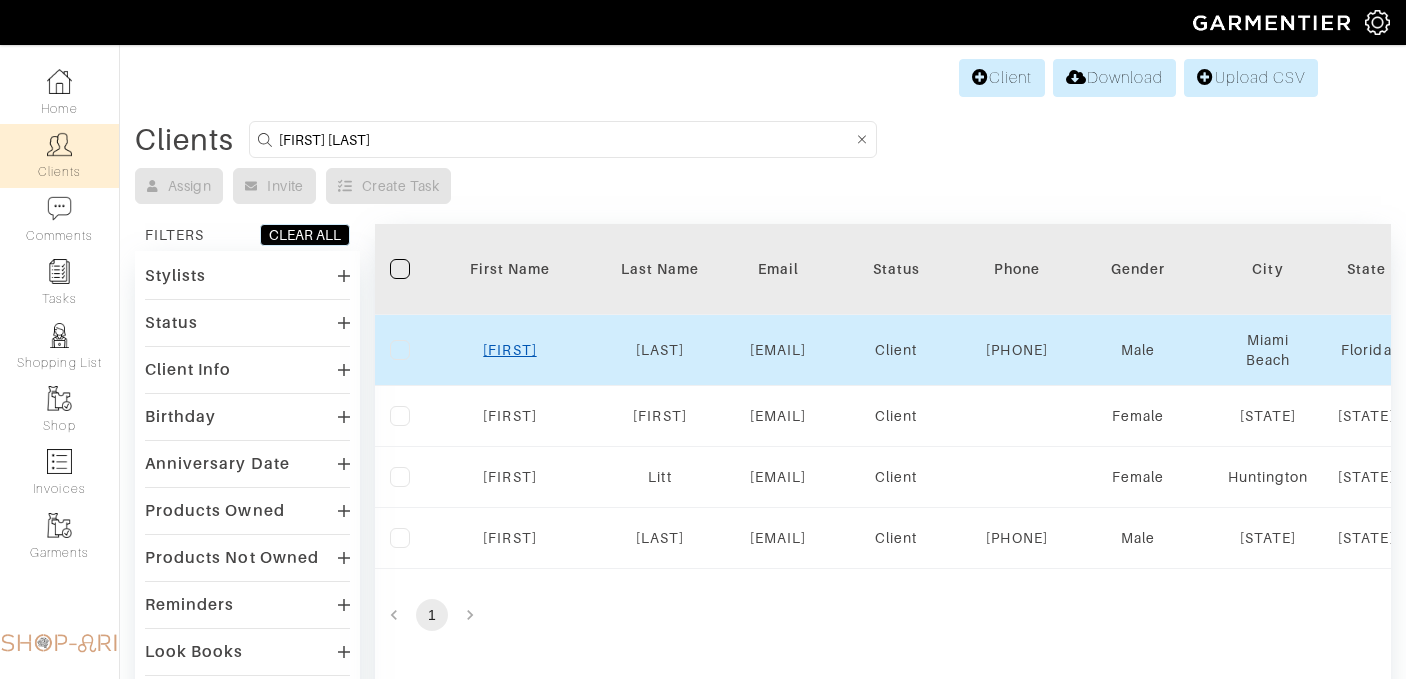 click on "[FIRST]" at bounding box center (509, 350) 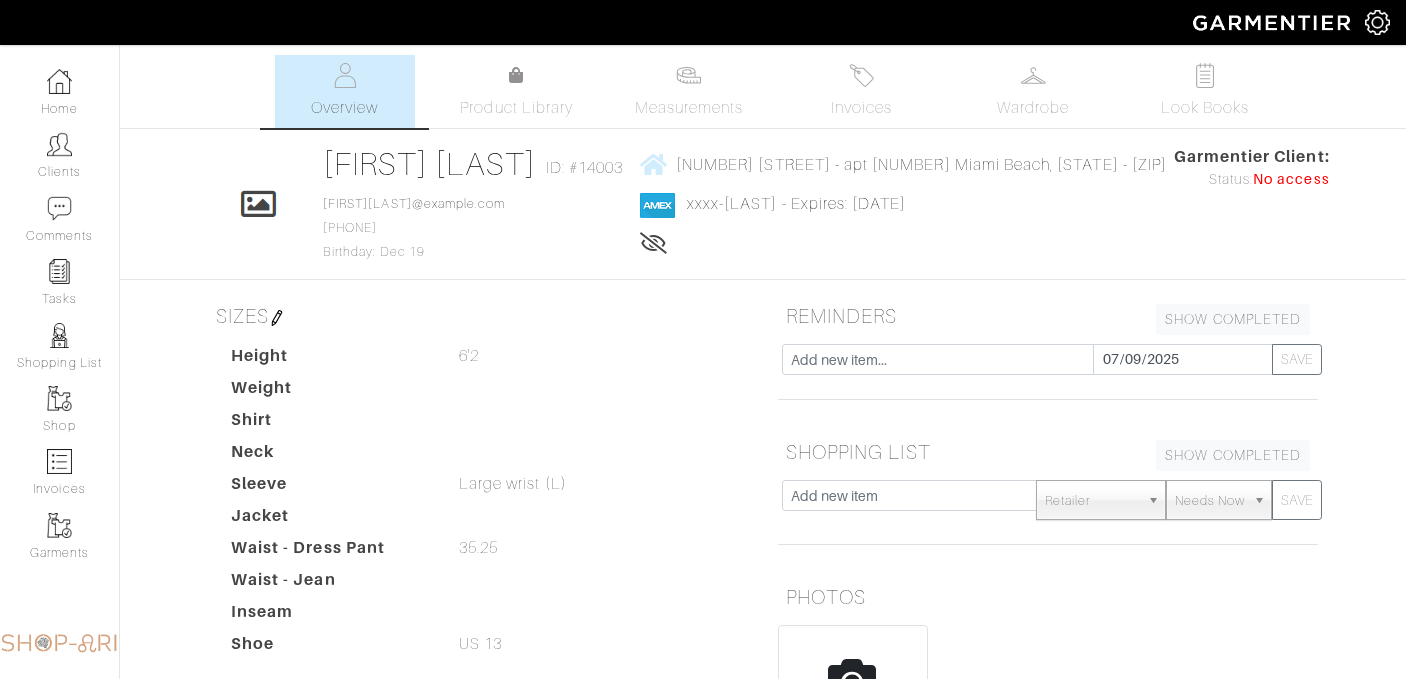 scroll, scrollTop: 0, scrollLeft: 0, axis: both 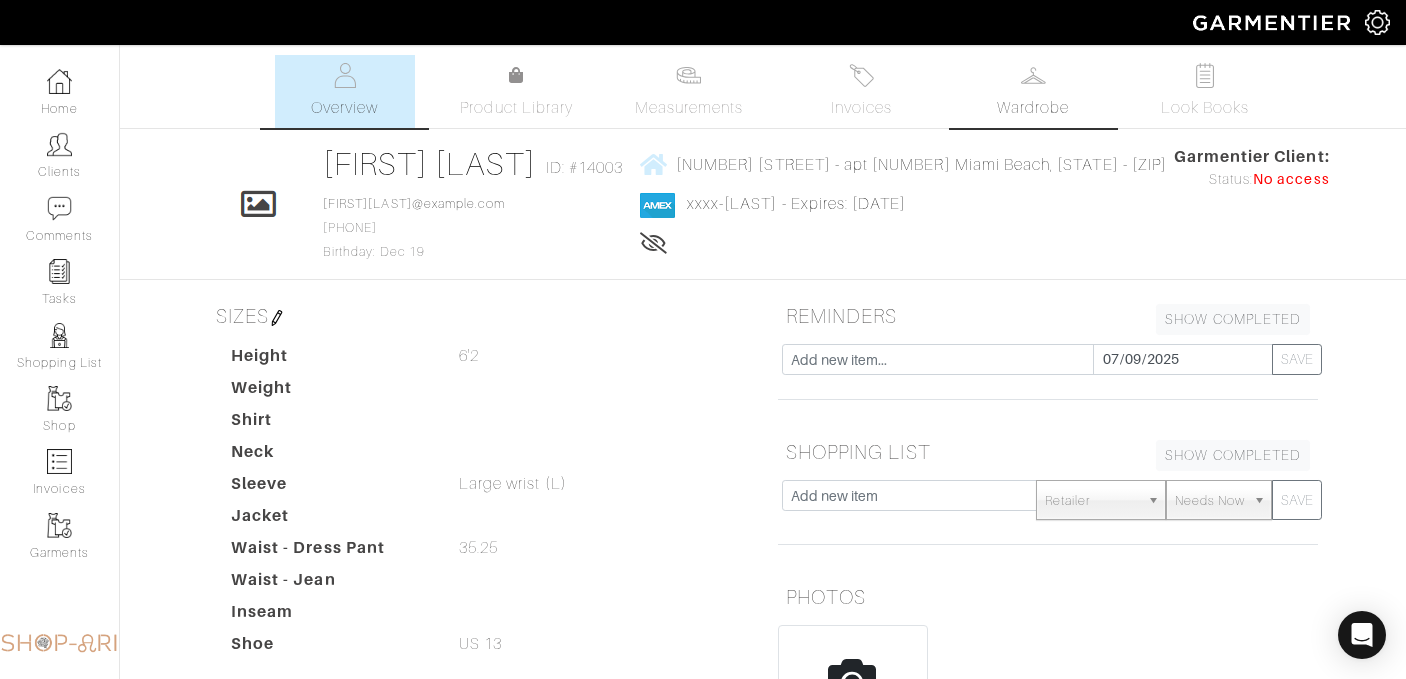 click on "Wardrobe" at bounding box center [1033, 108] 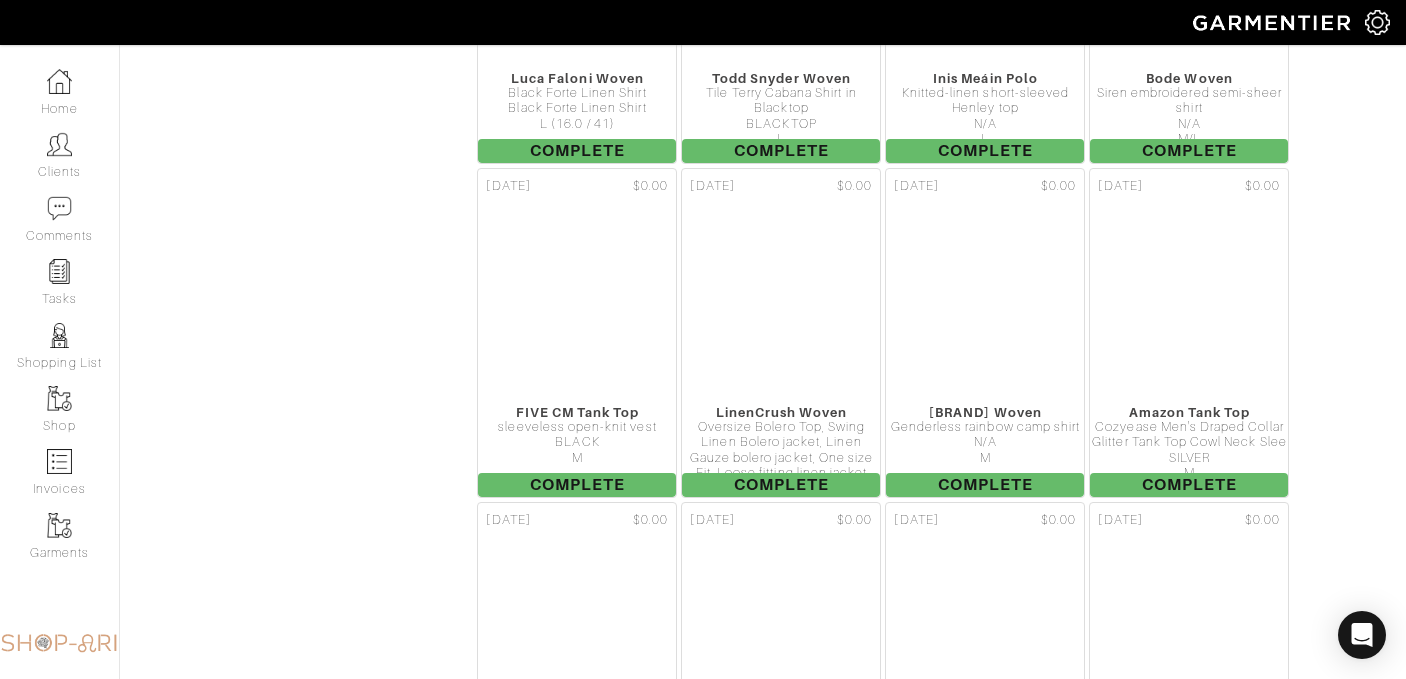 scroll, scrollTop: 20844, scrollLeft: 0, axis: vertical 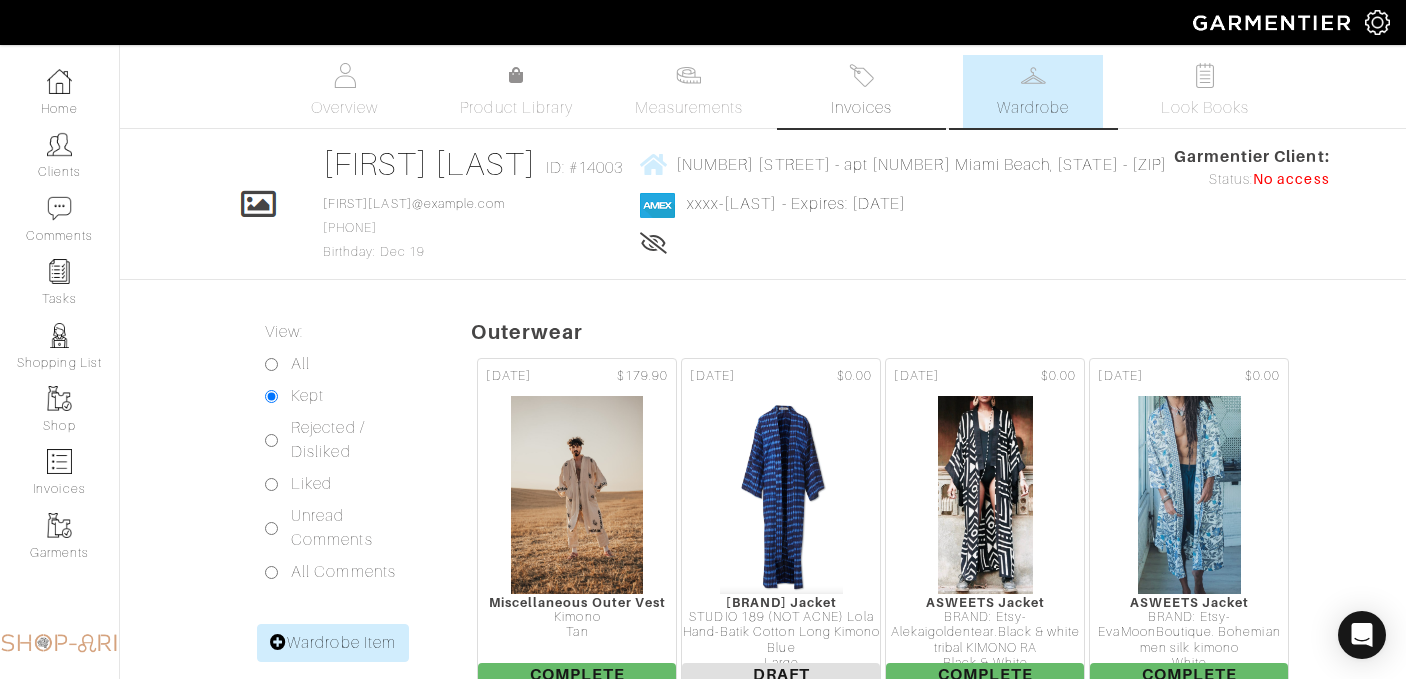click on "Invoices" at bounding box center [861, 108] 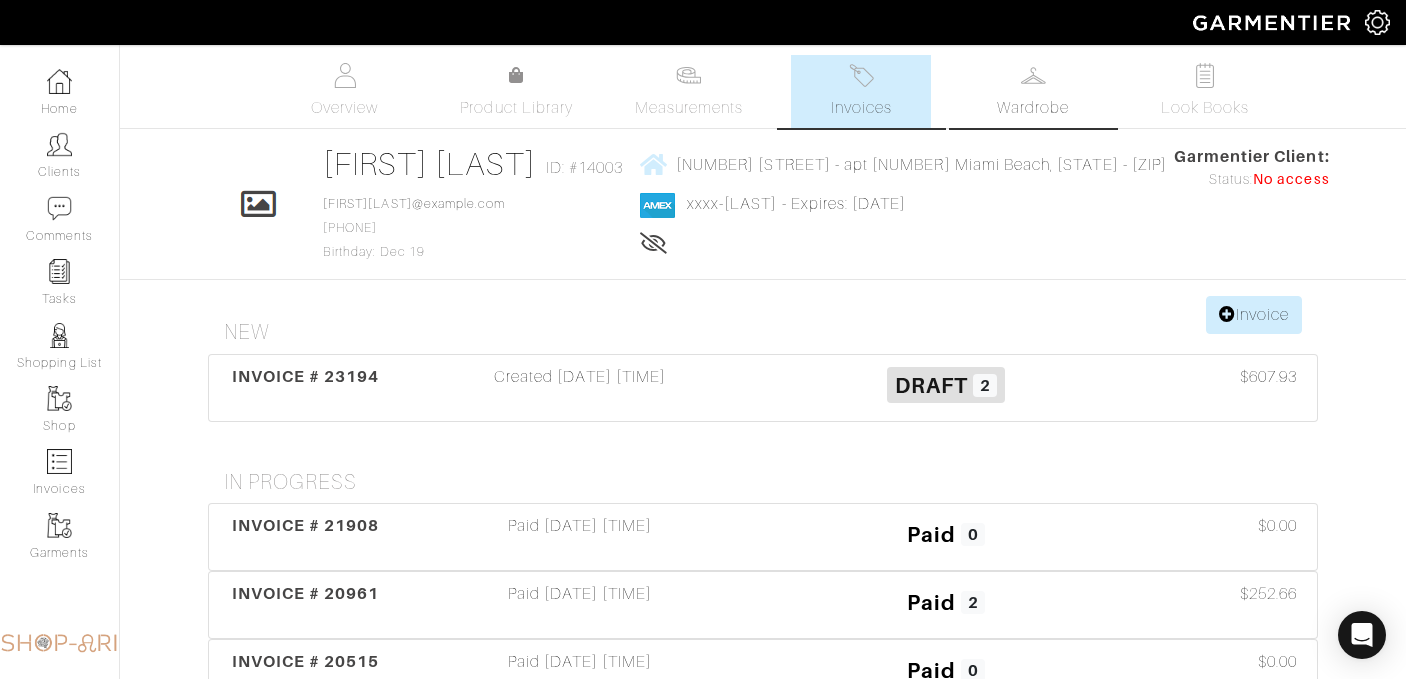 click on "Wardrobe" at bounding box center [1033, 91] 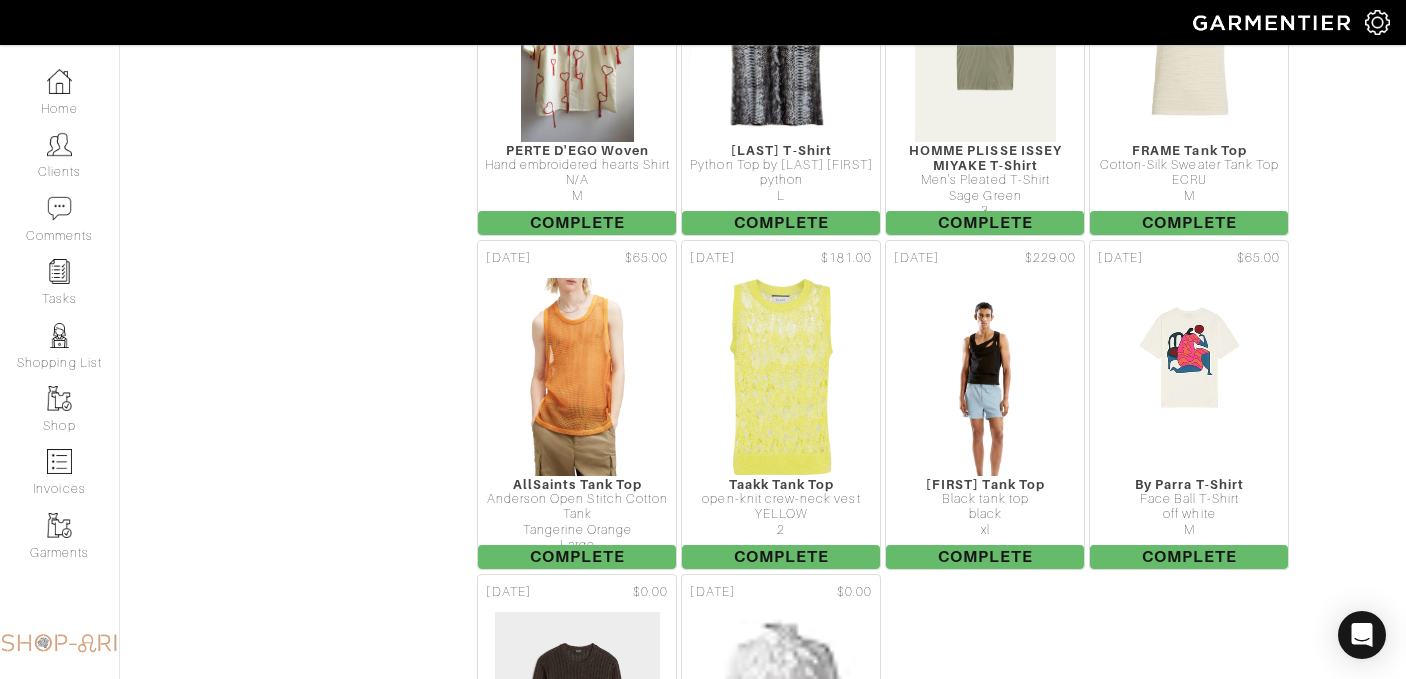 scroll, scrollTop: 22099, scrollLeft: 0, axis: vertical 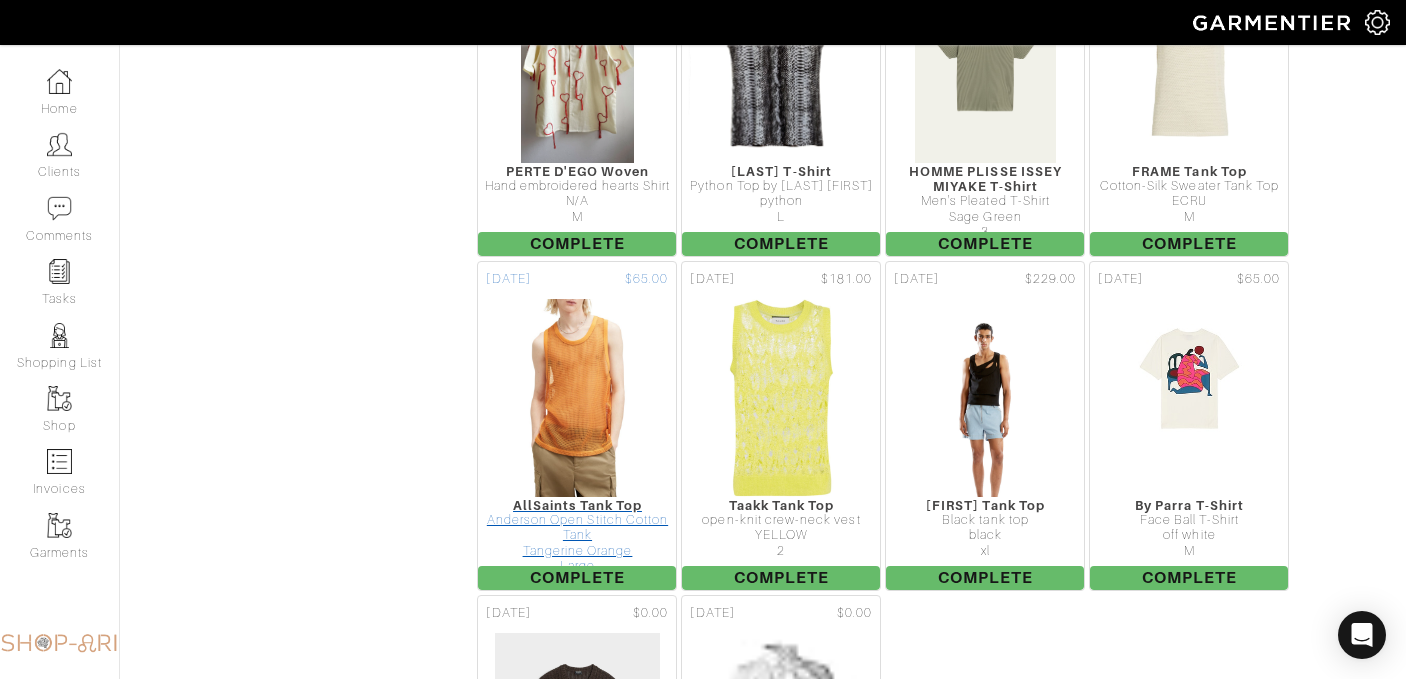 click at bounding box center [577, 398] 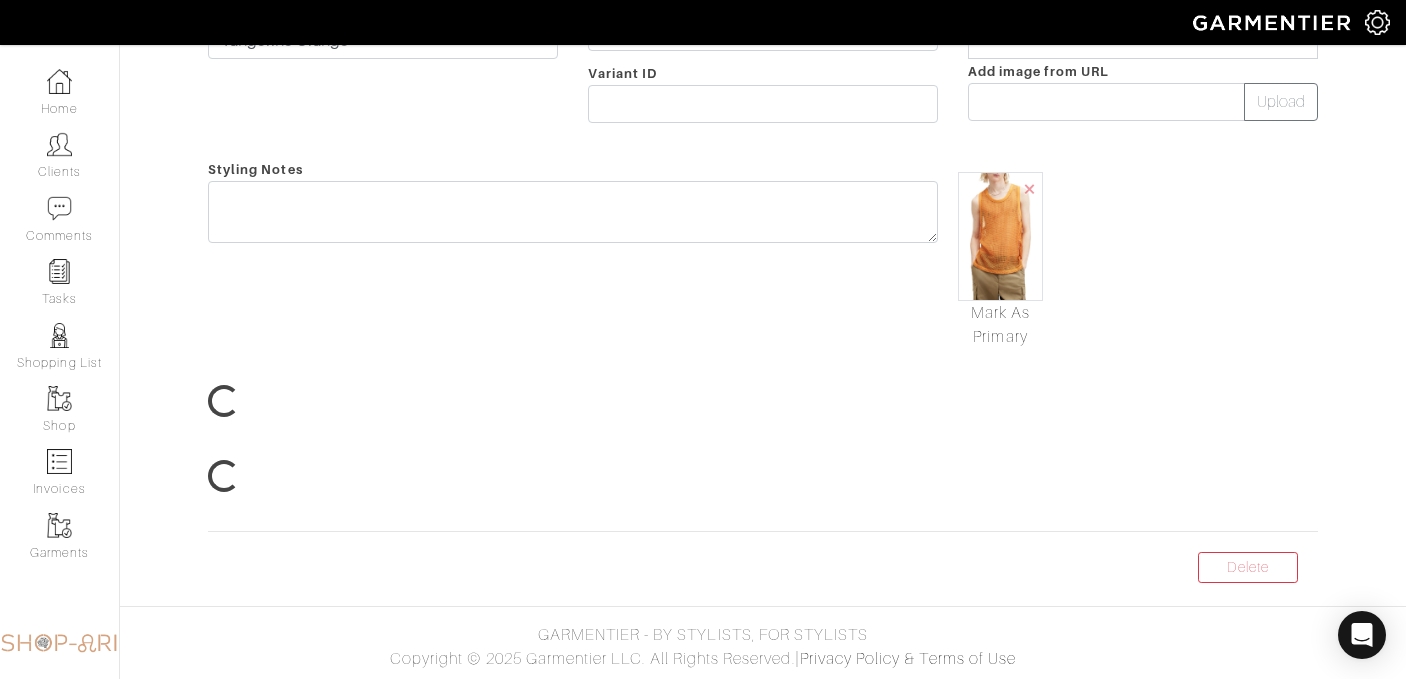 scroll, scrollTop: 0, scrollLeft: 0, axis: both 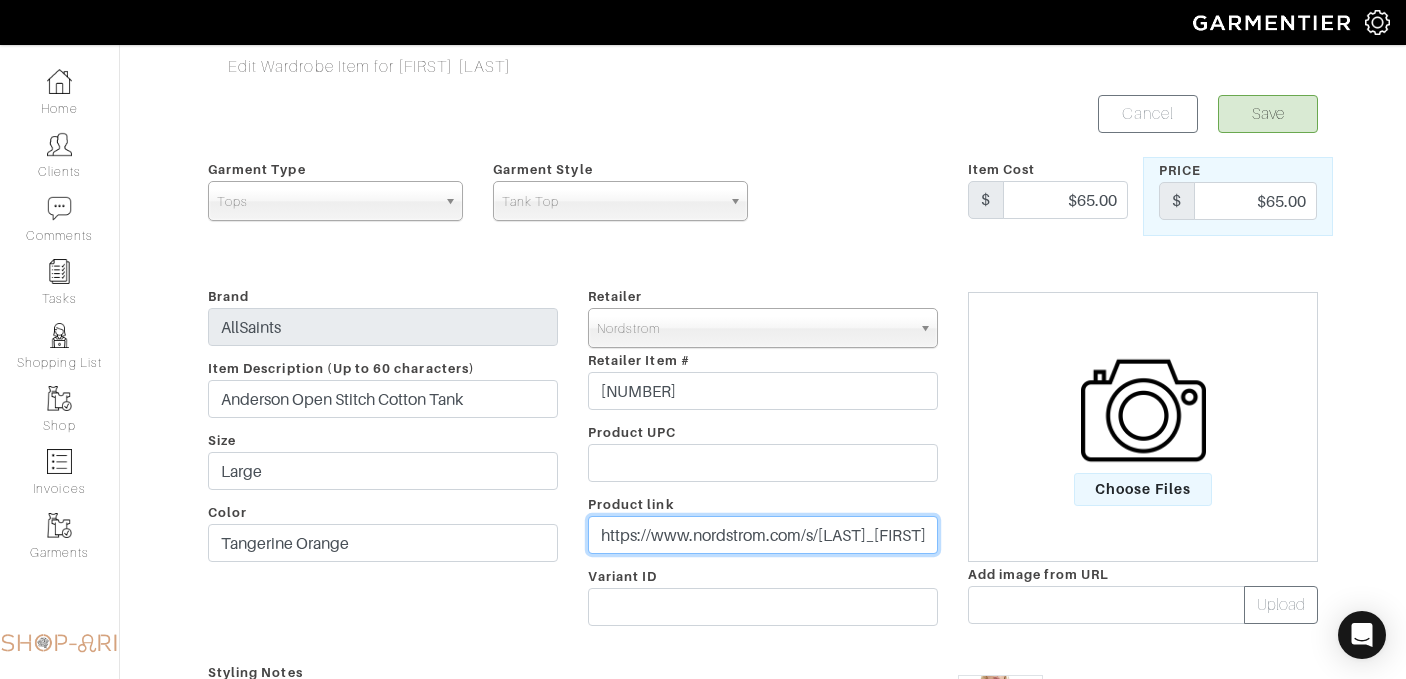 click on "https://www.nordstrom.com/s/[LAST]_[FIRST]_cotton-tank/7369462" at bounding box center [763, 535] 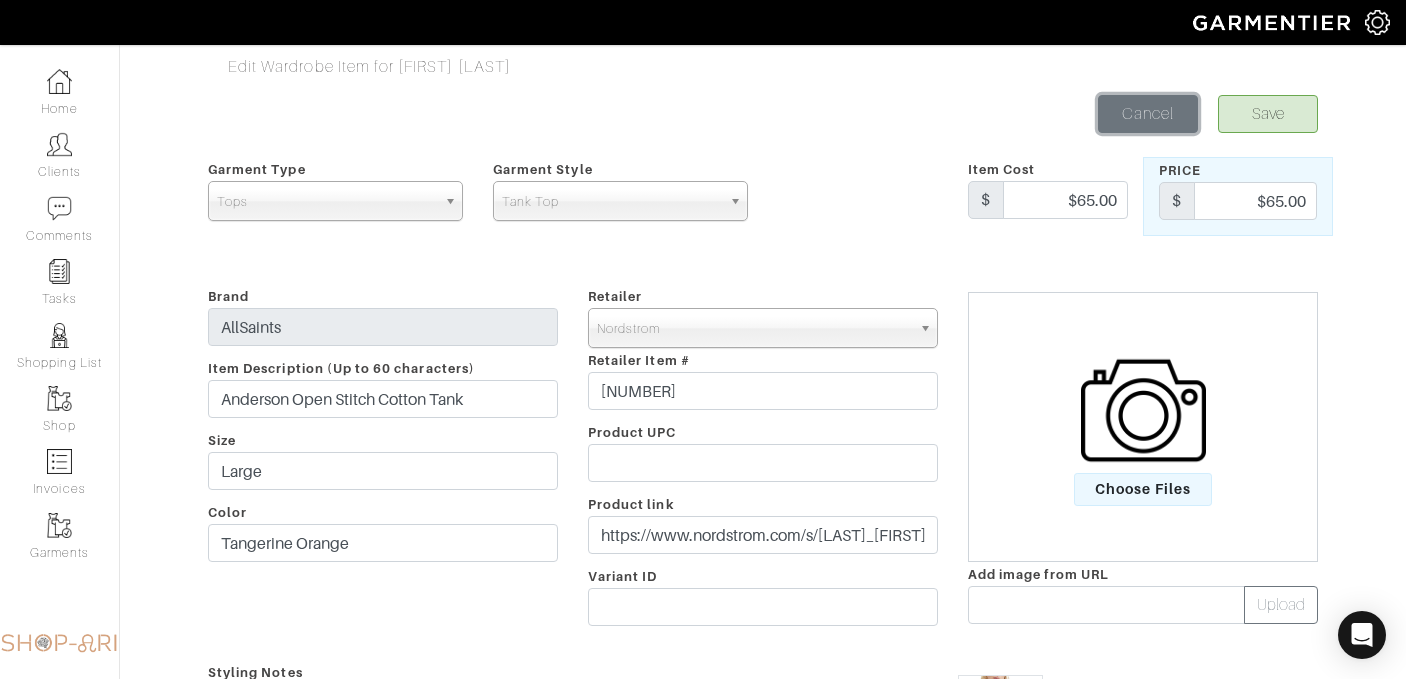 click on "Cancel" at bounding box center (1148, 114) 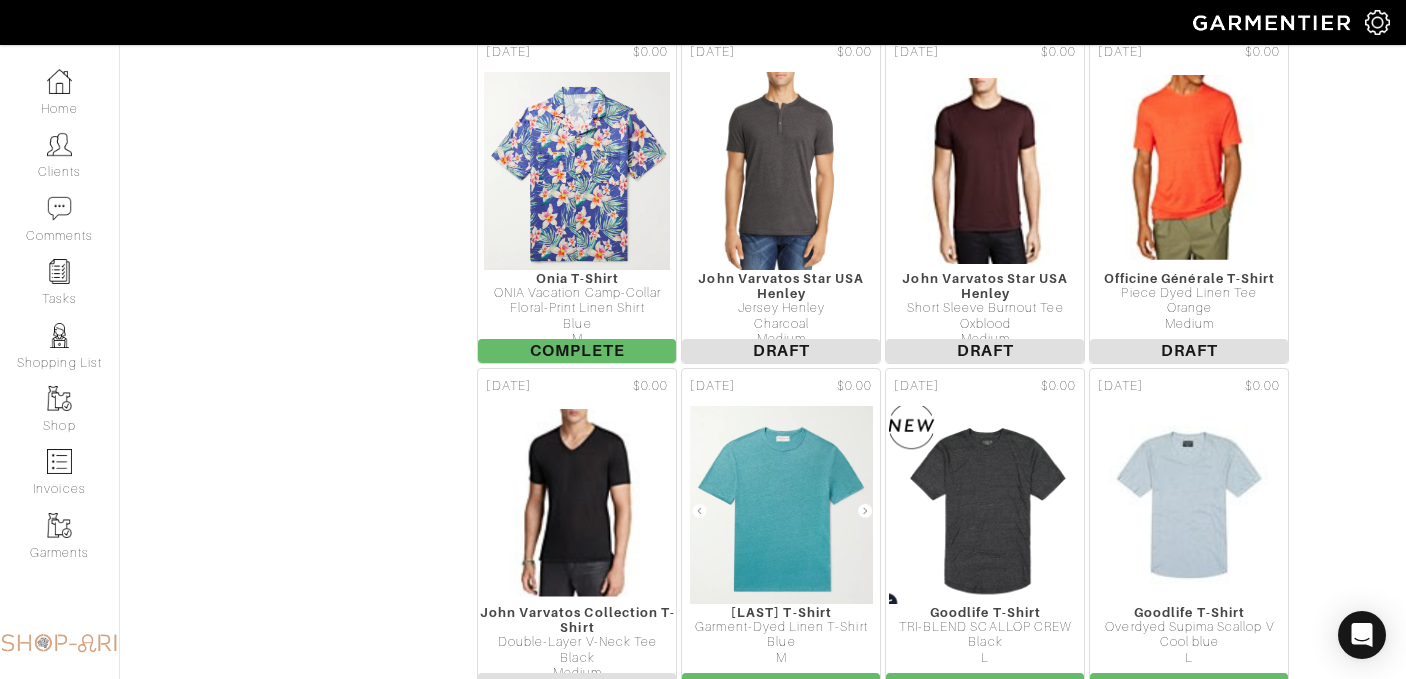 scroll, scrollTop: 17766, scrollLeft: 0, axis: vertical 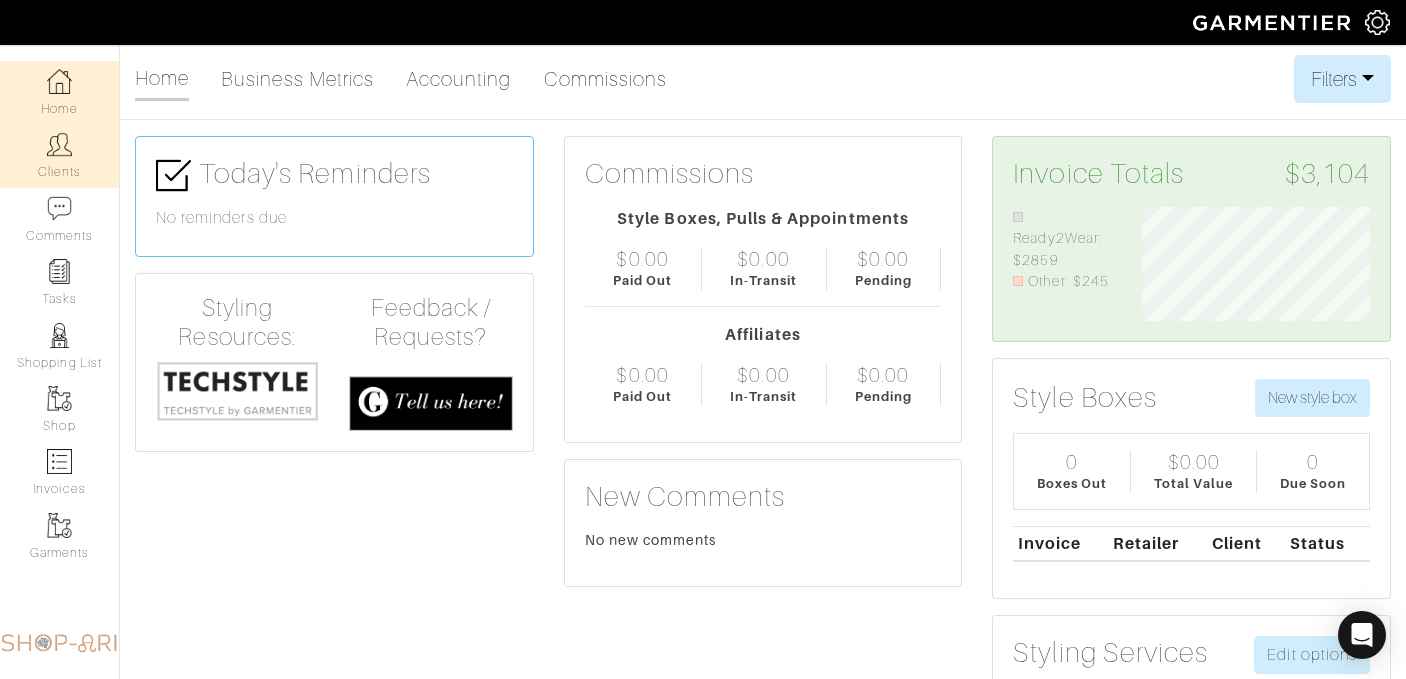 click at bounding box center (59, 144) 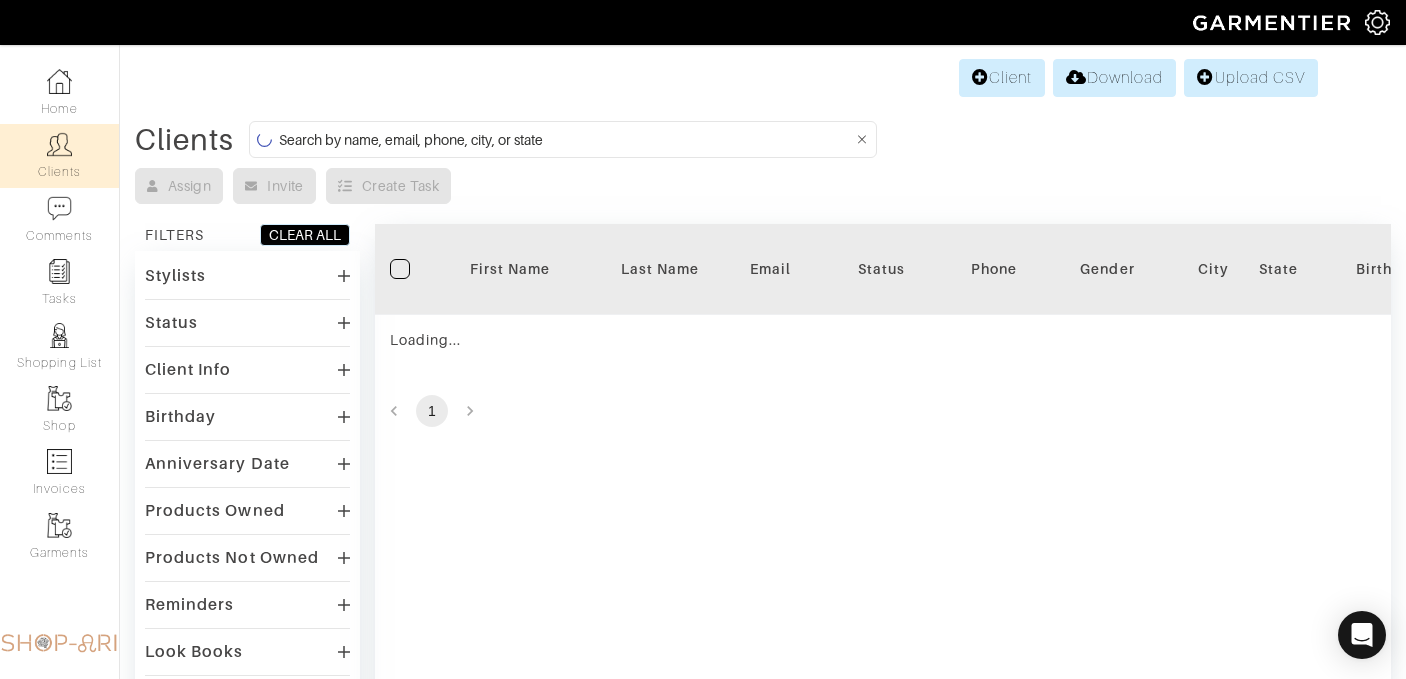click at bounding box center (566, 139) 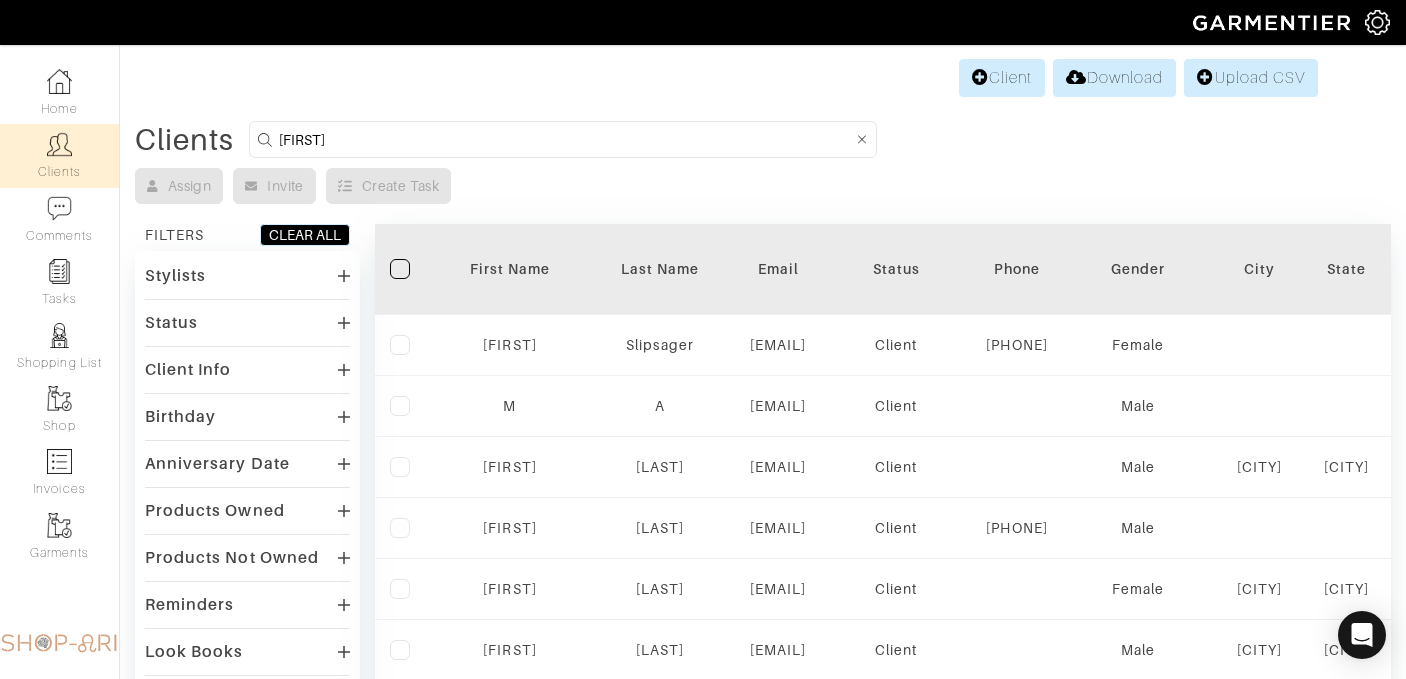 type on "mariel" 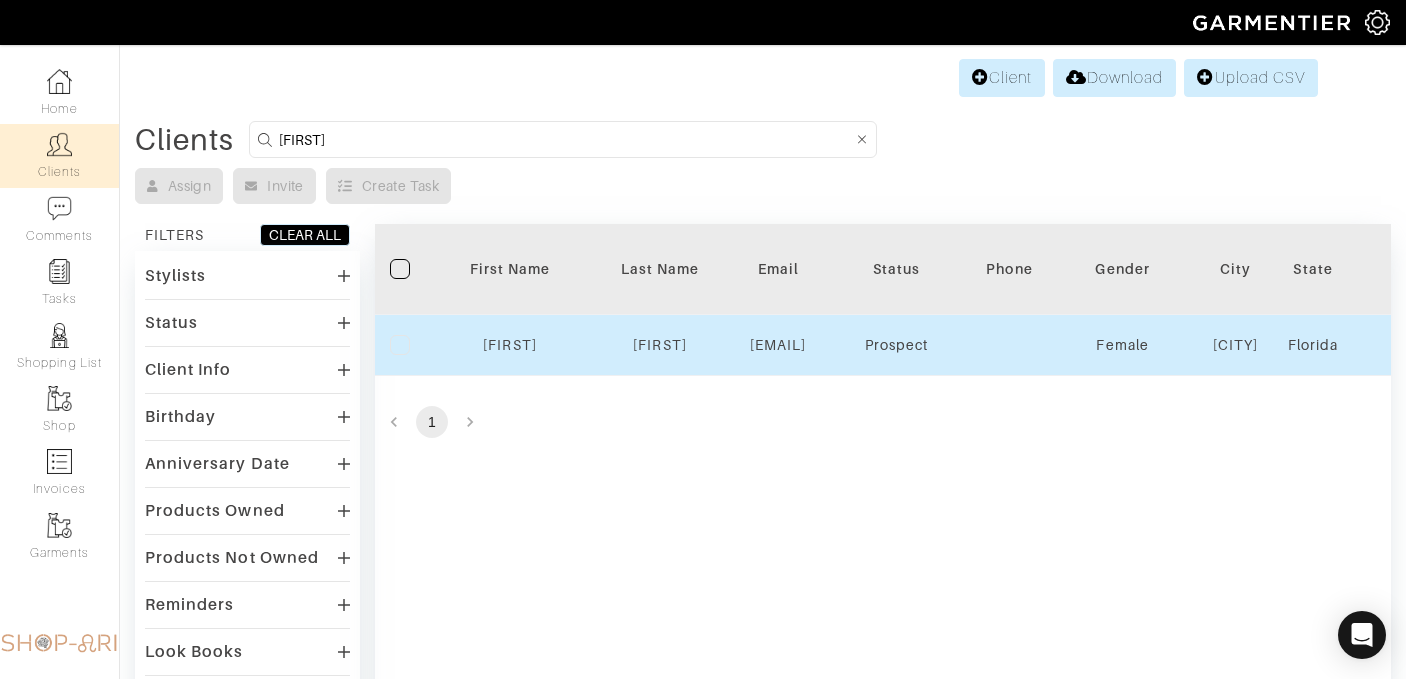 click on "Mariel" at bounding box center (510, 345) 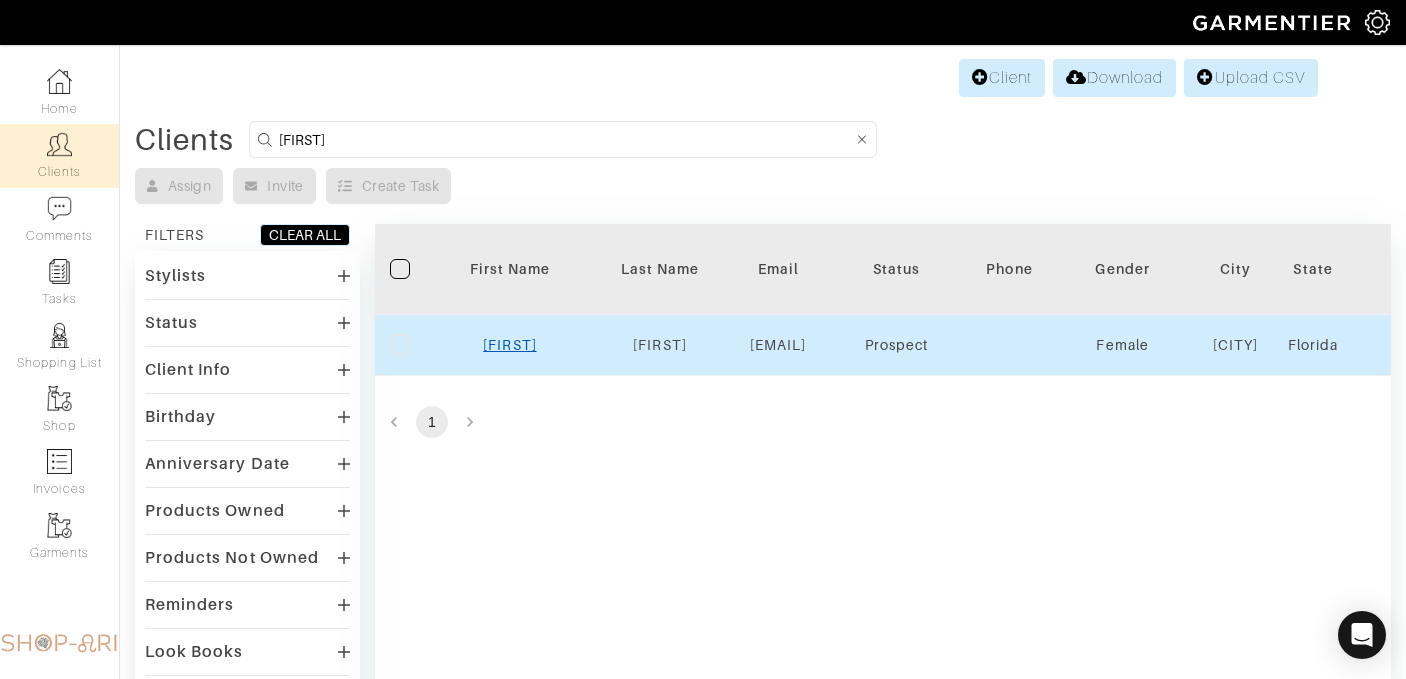 click on "Mariel" at bounding box center (509, 345) 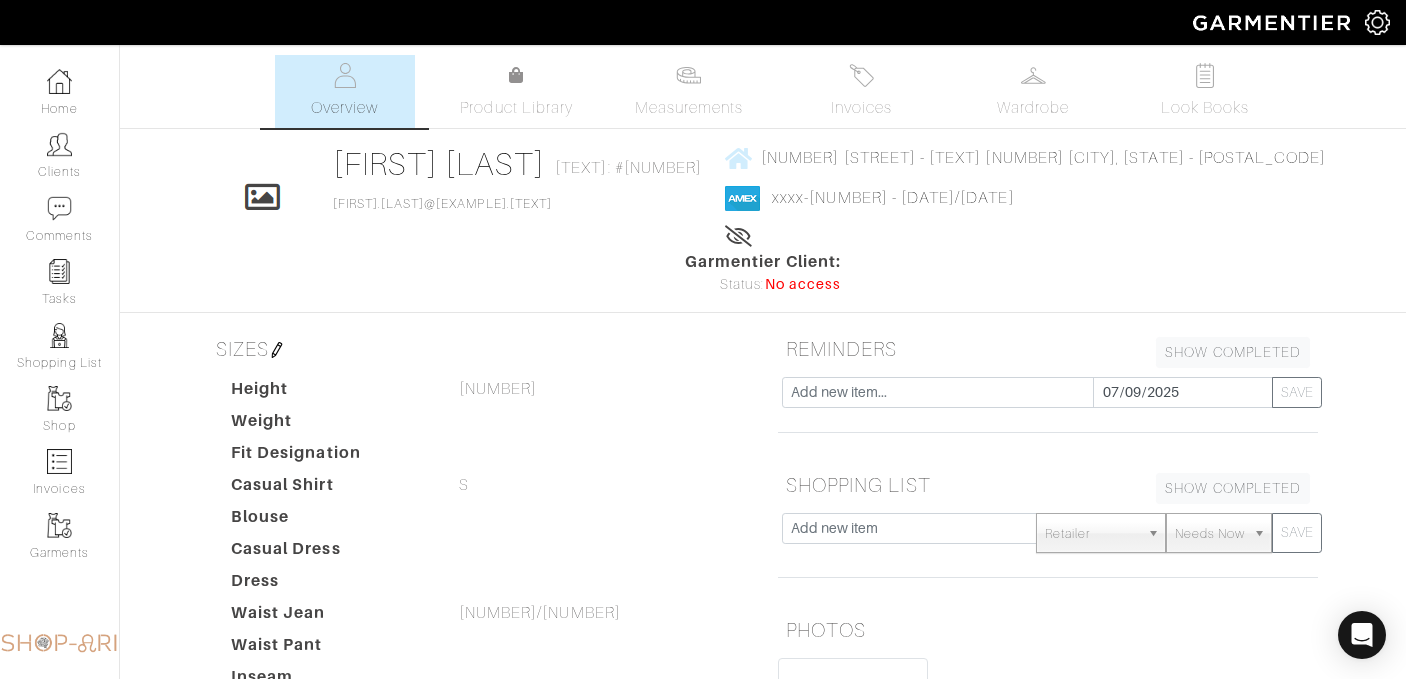 scroll, scrollTop: 0, scrollLeft: 0, axis: both 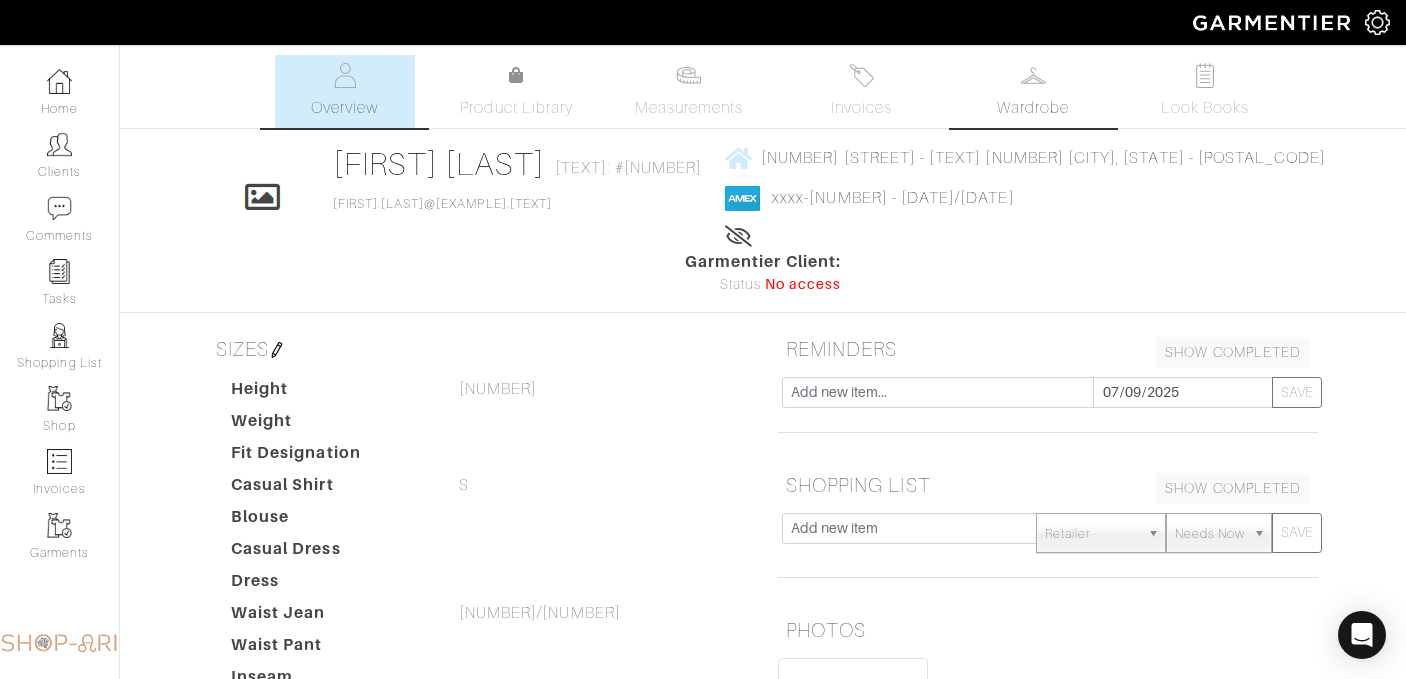 click on "Wardrobe" at bounding box center [1033, 108] 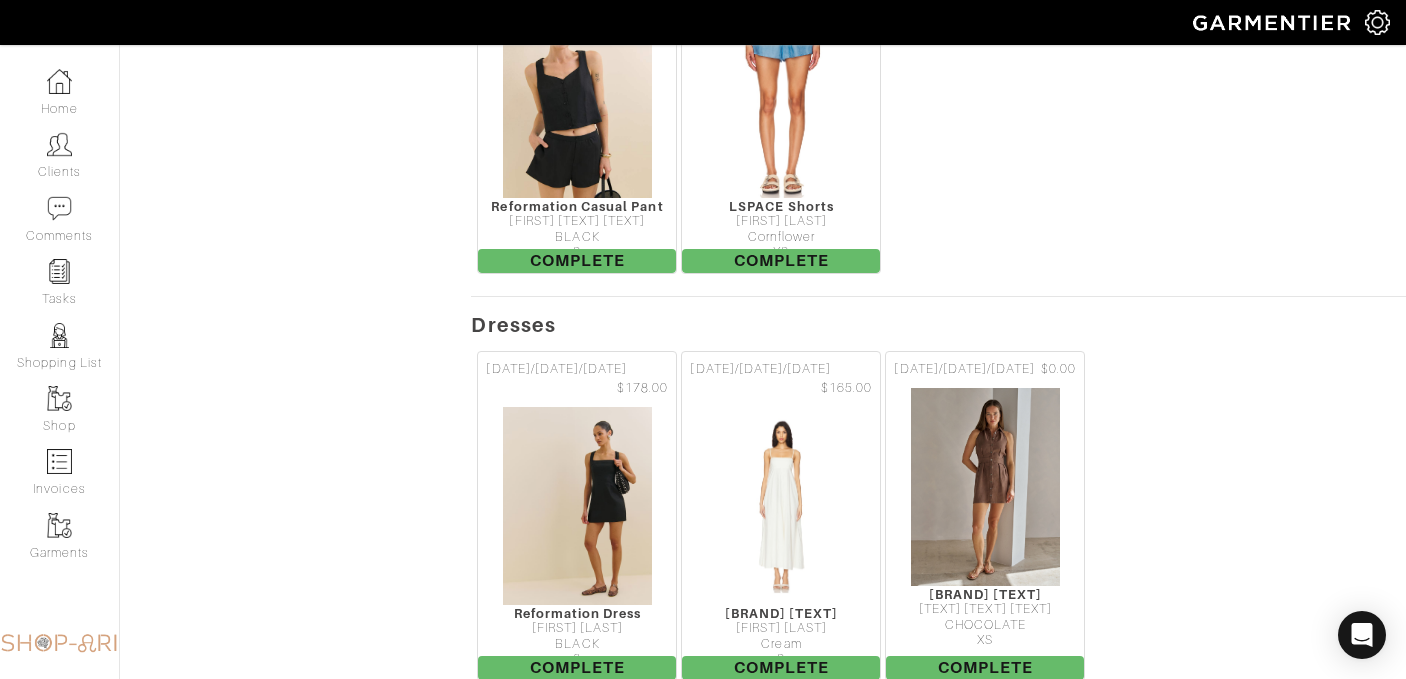 scroll, scrollTop: 2283, scrollLeft: 0, axis: vertical 